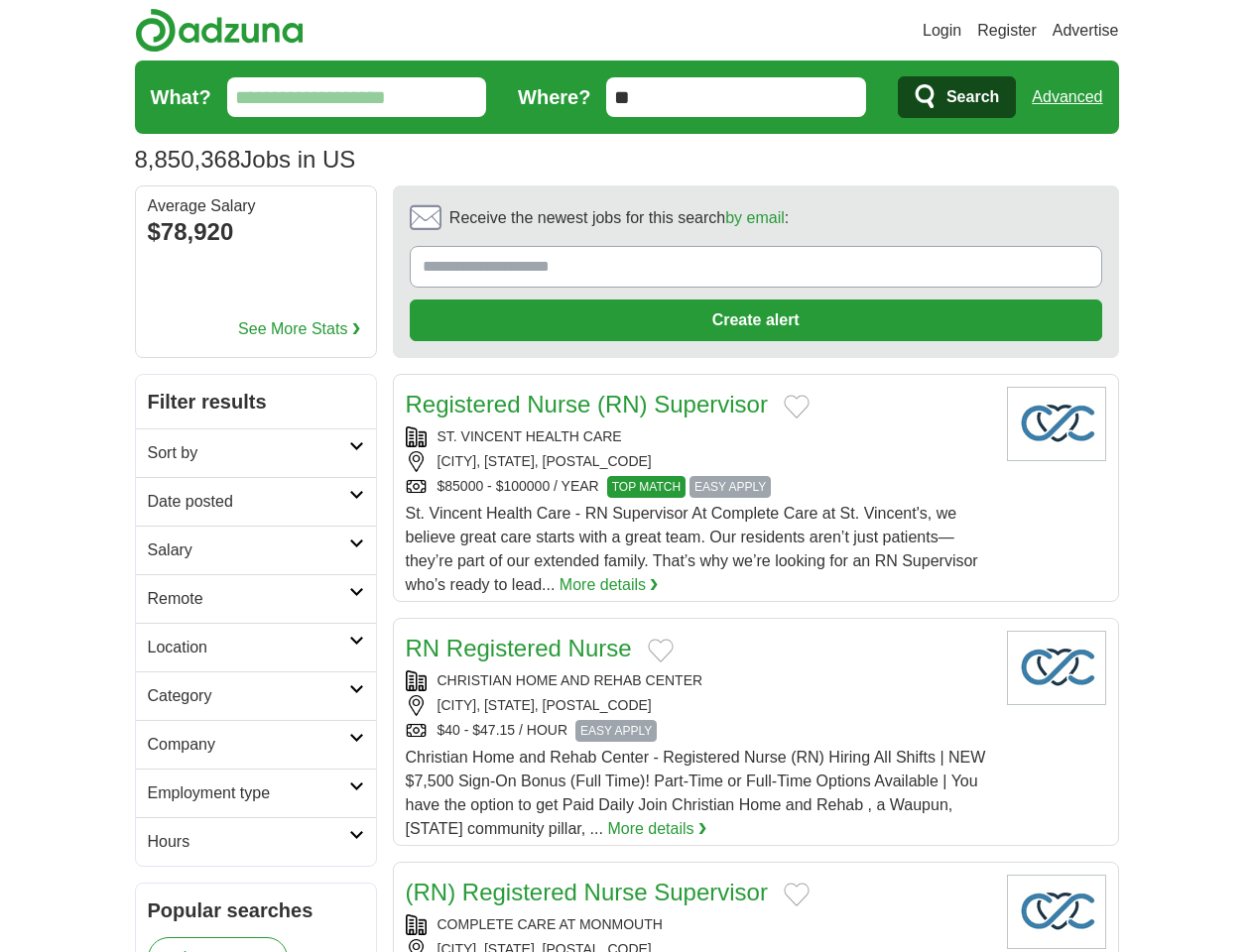 scroll, scrollTop: 0, scrollLeft: 0, axis: both 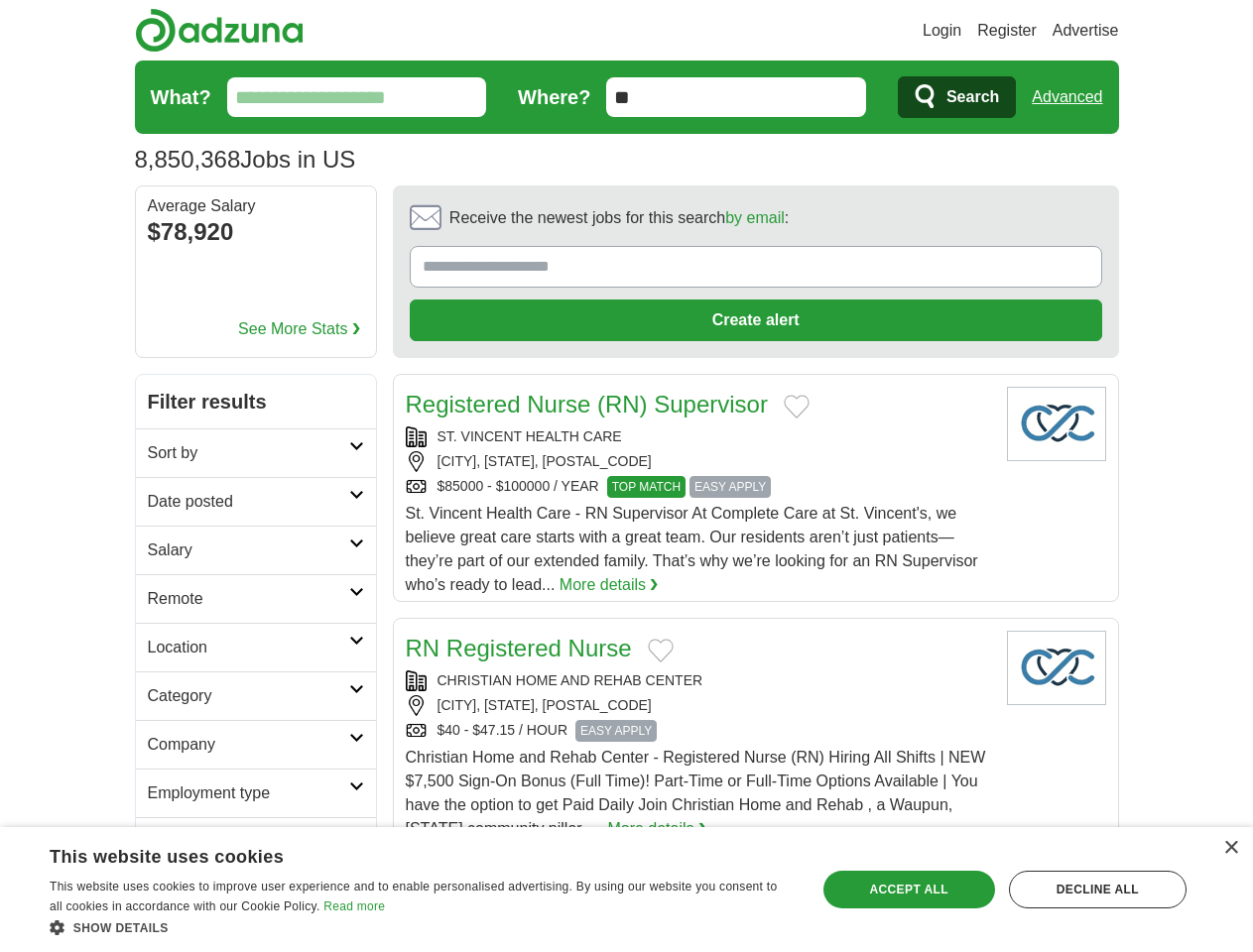 click on "Login" at bounding box center (941, 31) 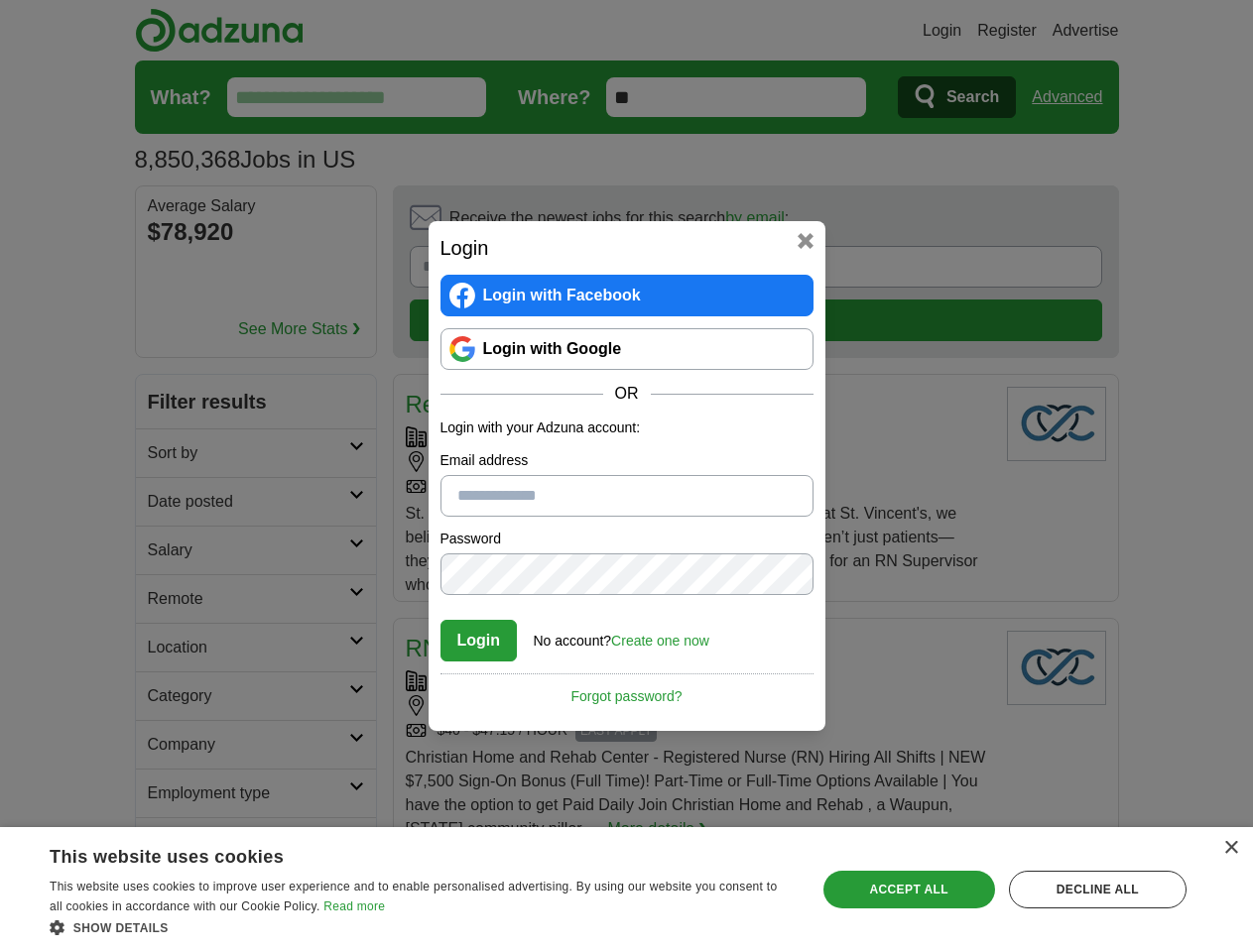 click on "Login
Login with Facebook
Login with Google
OR
Login with your Adzuna account:
Email address
Password
Confirm password
Login
No account?   Create one now
Forgot password?
By registering with Adzuna your agree to our  Terms & Conditions  and  Privacy Notice Cancel" at bounding box center [626, 476] 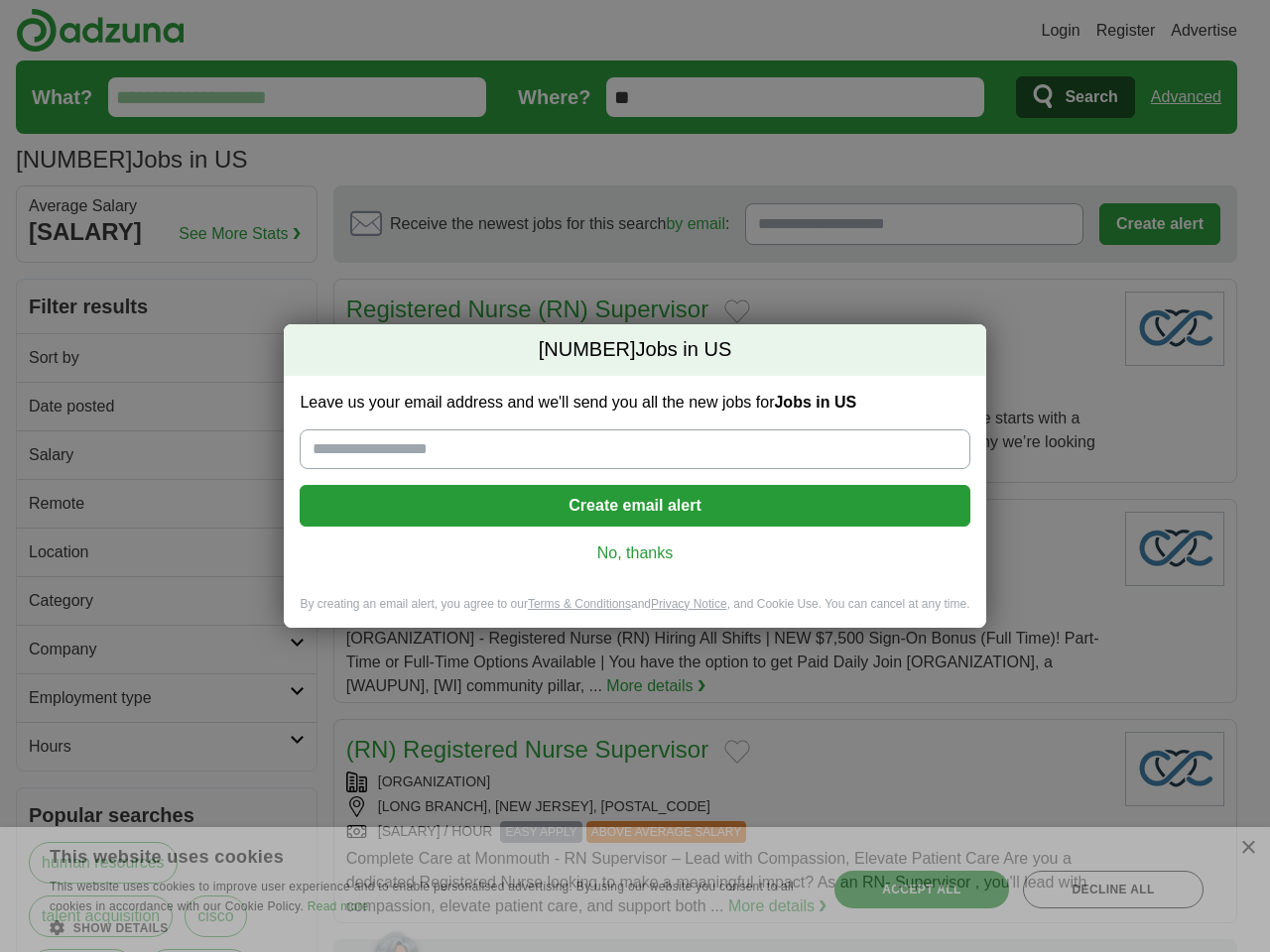 scroll, scrollTop: 0, scrollLeft: 0, axis: both 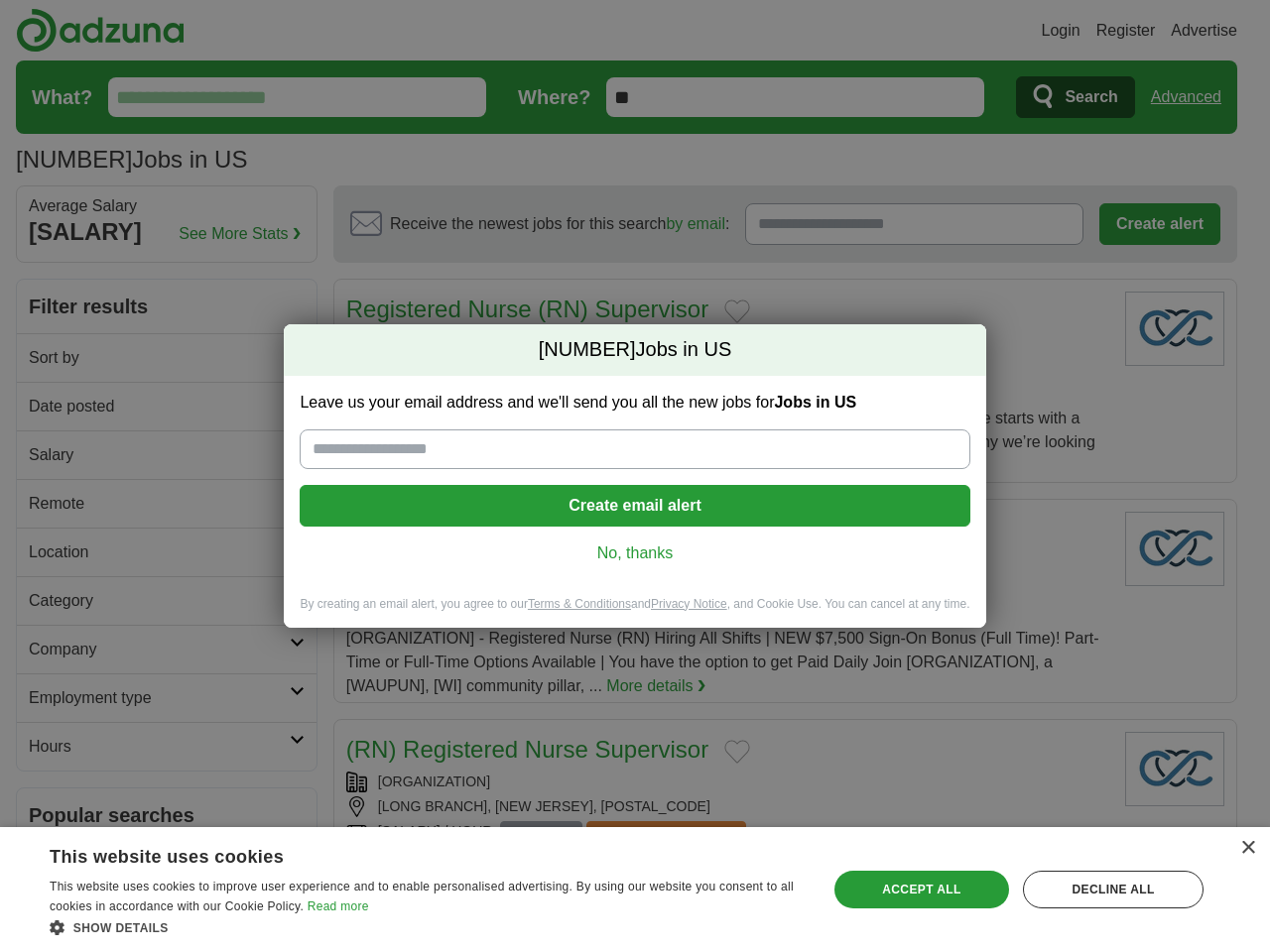 click on "Leave us your email address and we'll send you all the new jobs for Jobs in US Create email alert No, thanks" at bounding box center [634, 486] 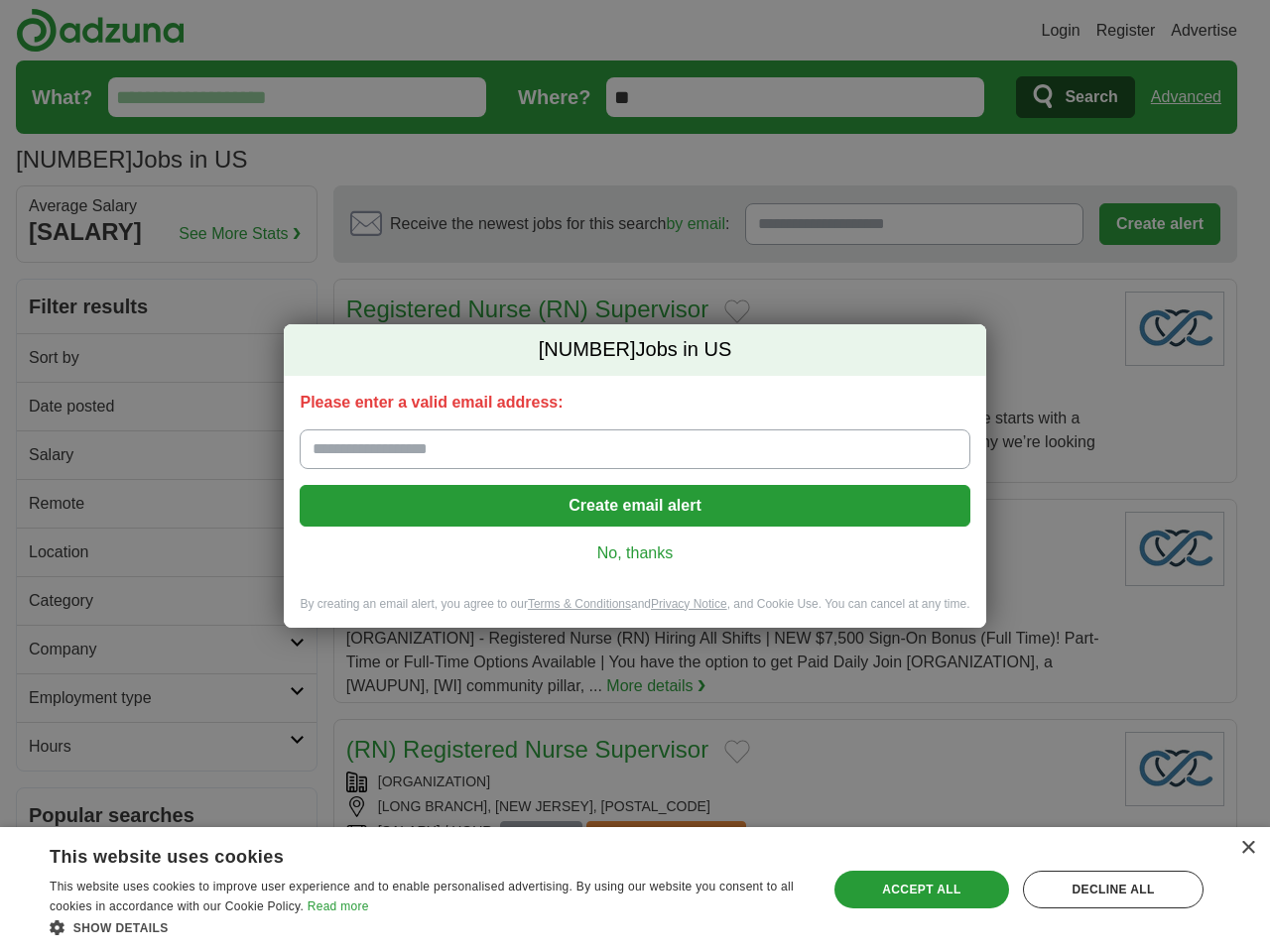 click on "No, thanks" at bounding box center [634, 553] 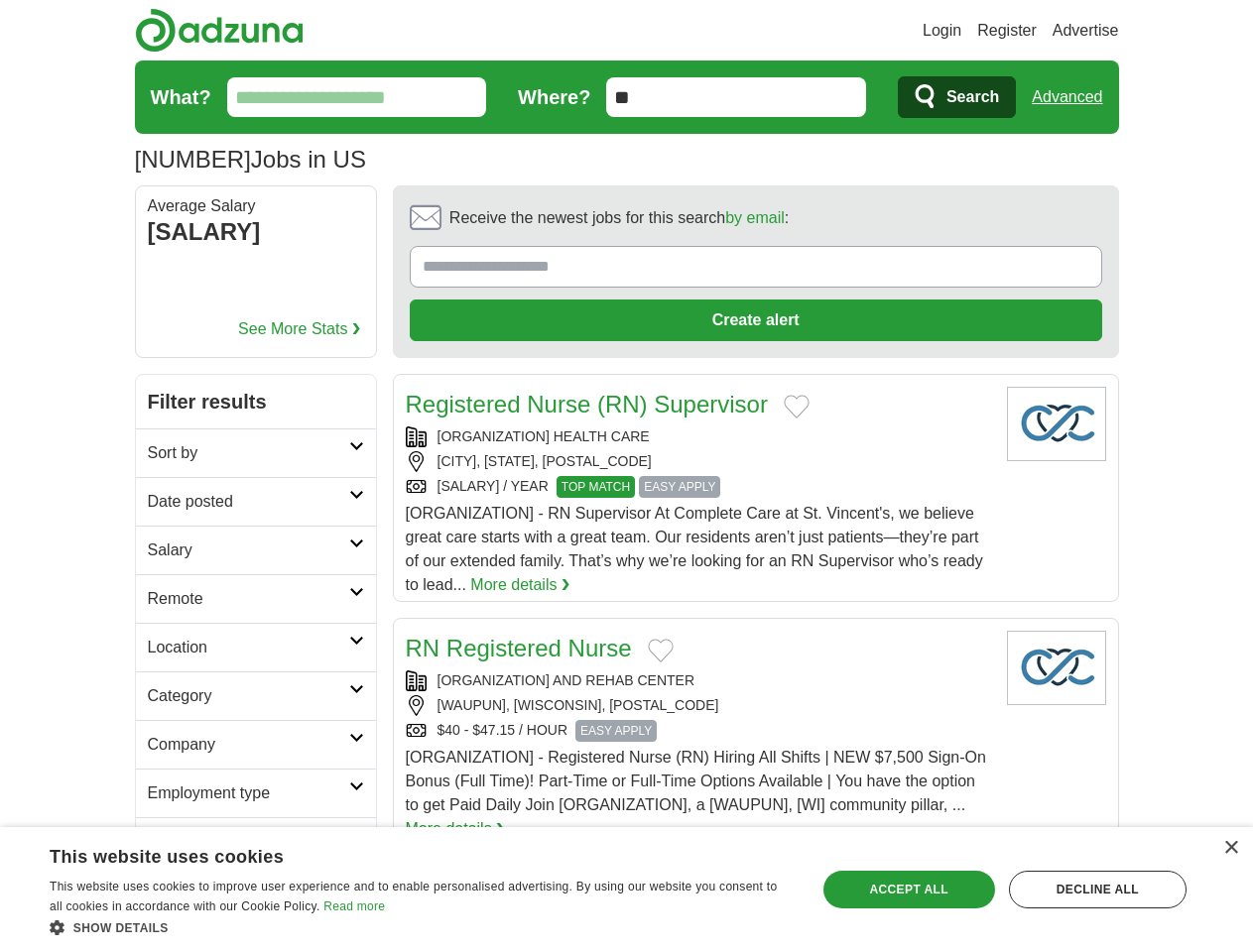 click on "×
This website uses cookies
This website uses cookies to improve user experience and to enable personalised advertising. By using our website you consent to all cookies in accordance with our Cookie Policy.
Read more
Show details
Hide details
Save & Close
Accept all
Decline all
Strictly necessary" at bounding box center [626, 890] 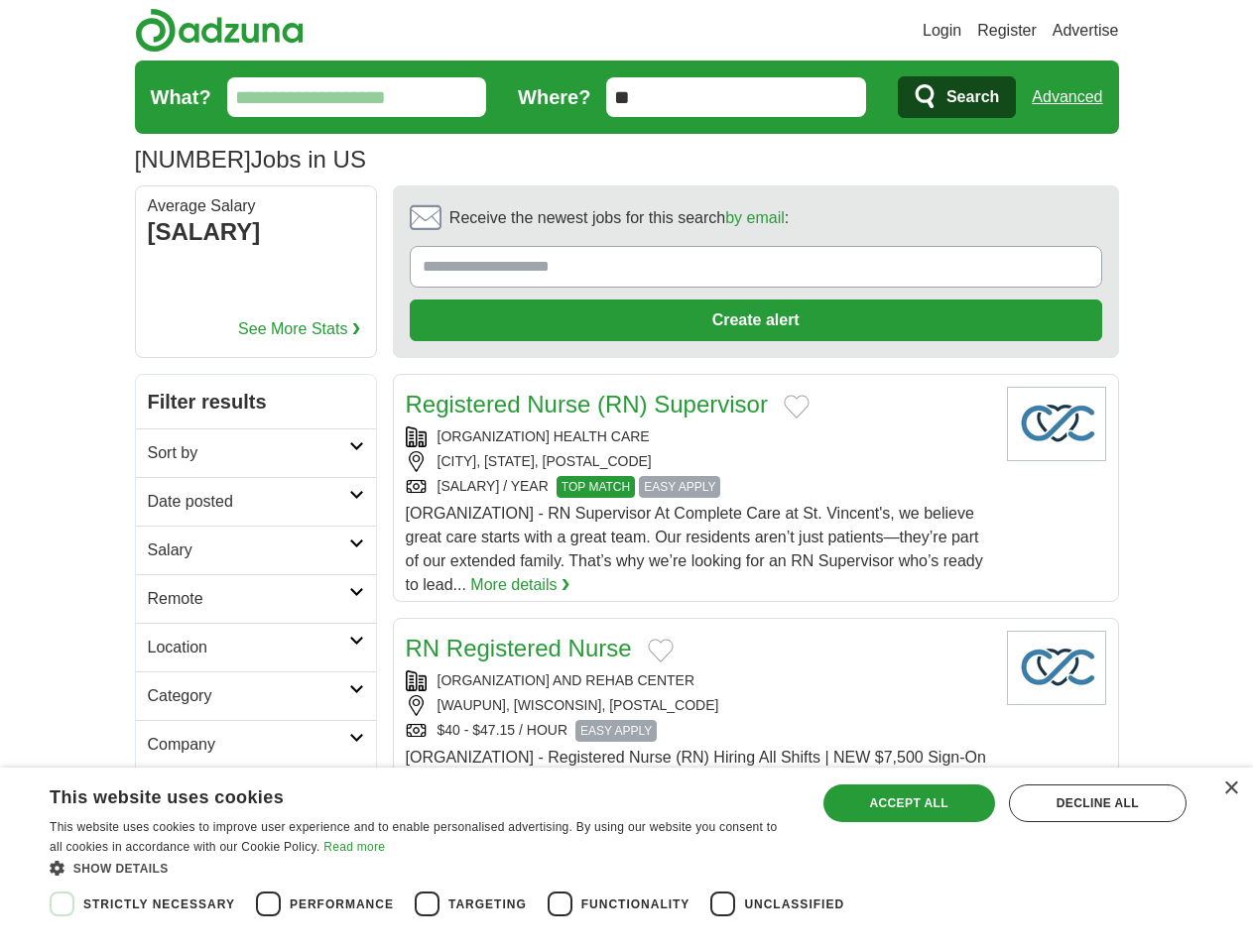 click on "Save & Close
Accept all
Decline all" at bounding box center [1005, 830] 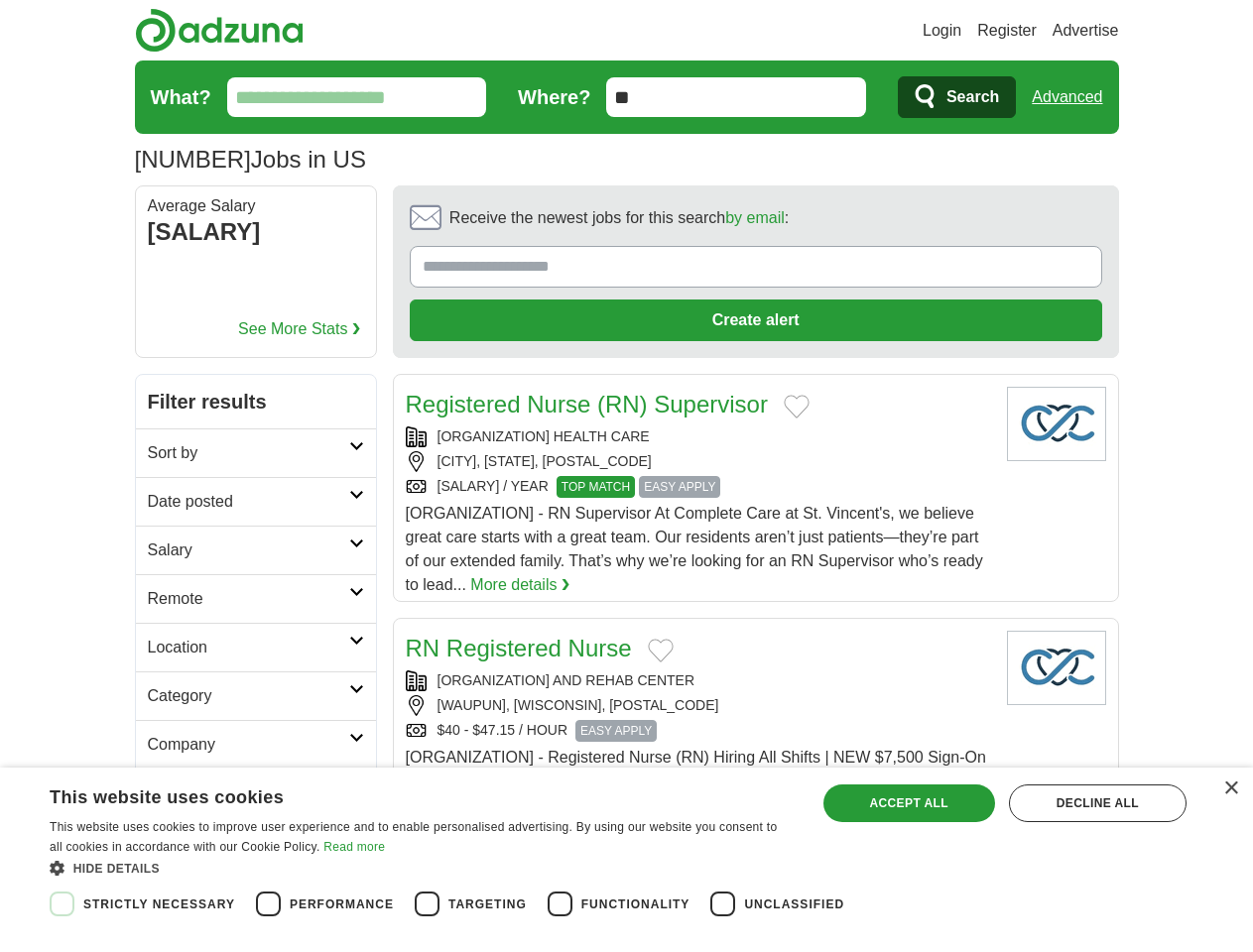 click on "Strictly necessary
Performance
Targeting
Functionality
Unclassified" at bounding box center (609, 903) 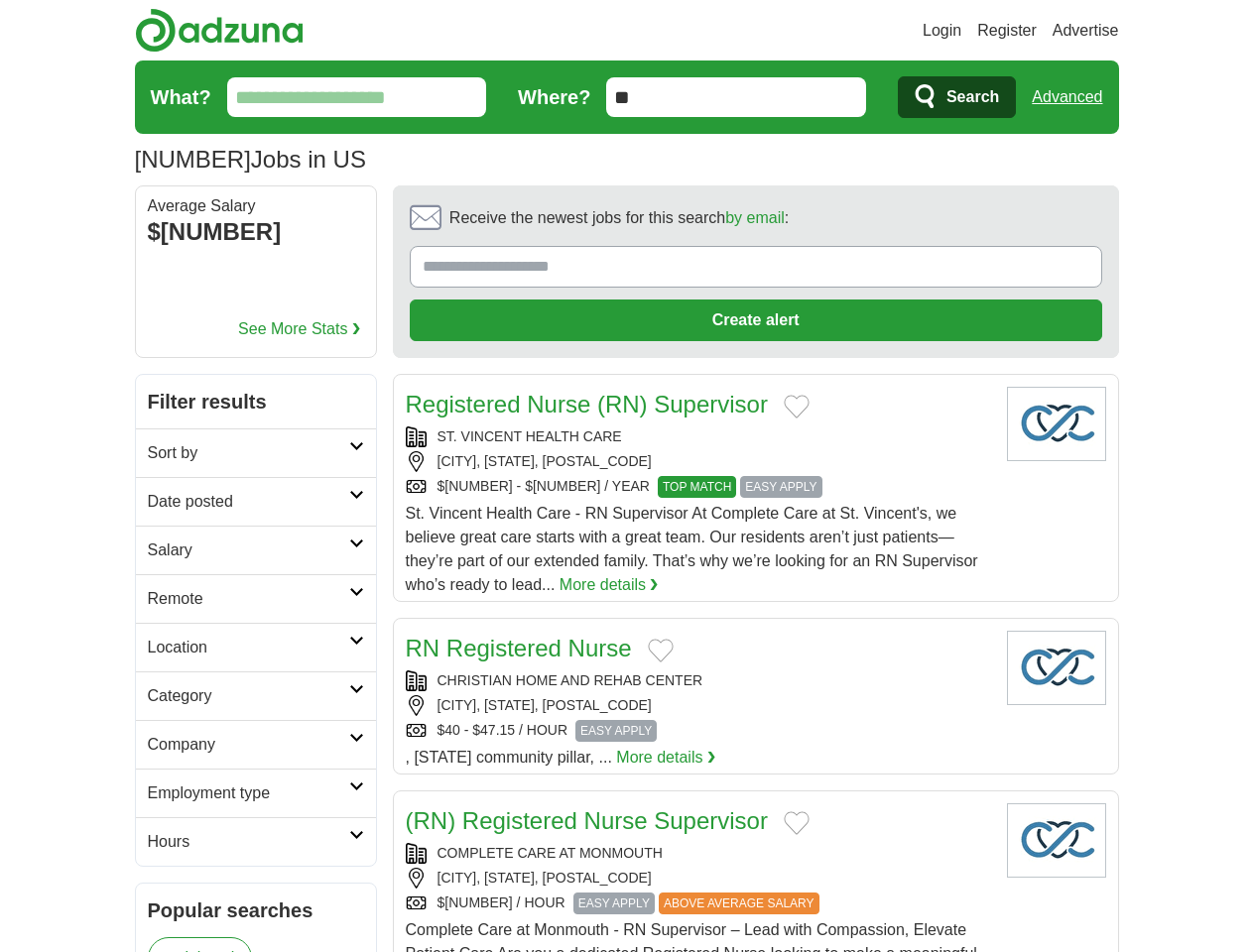 scroll, scrollTop: 0, scrollLeft: 0, axis: both 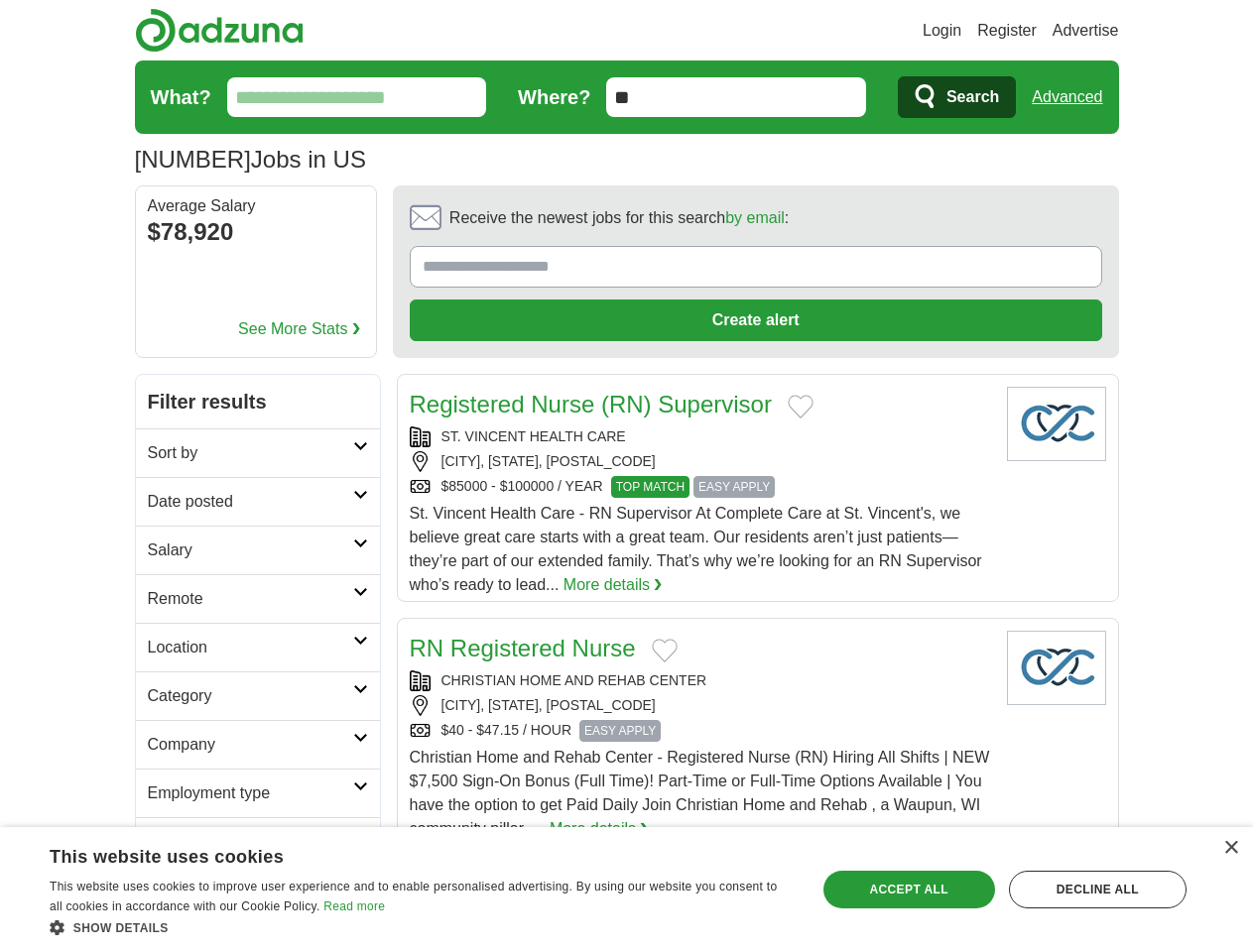 click on "Login" at bounding box center [941, 31] 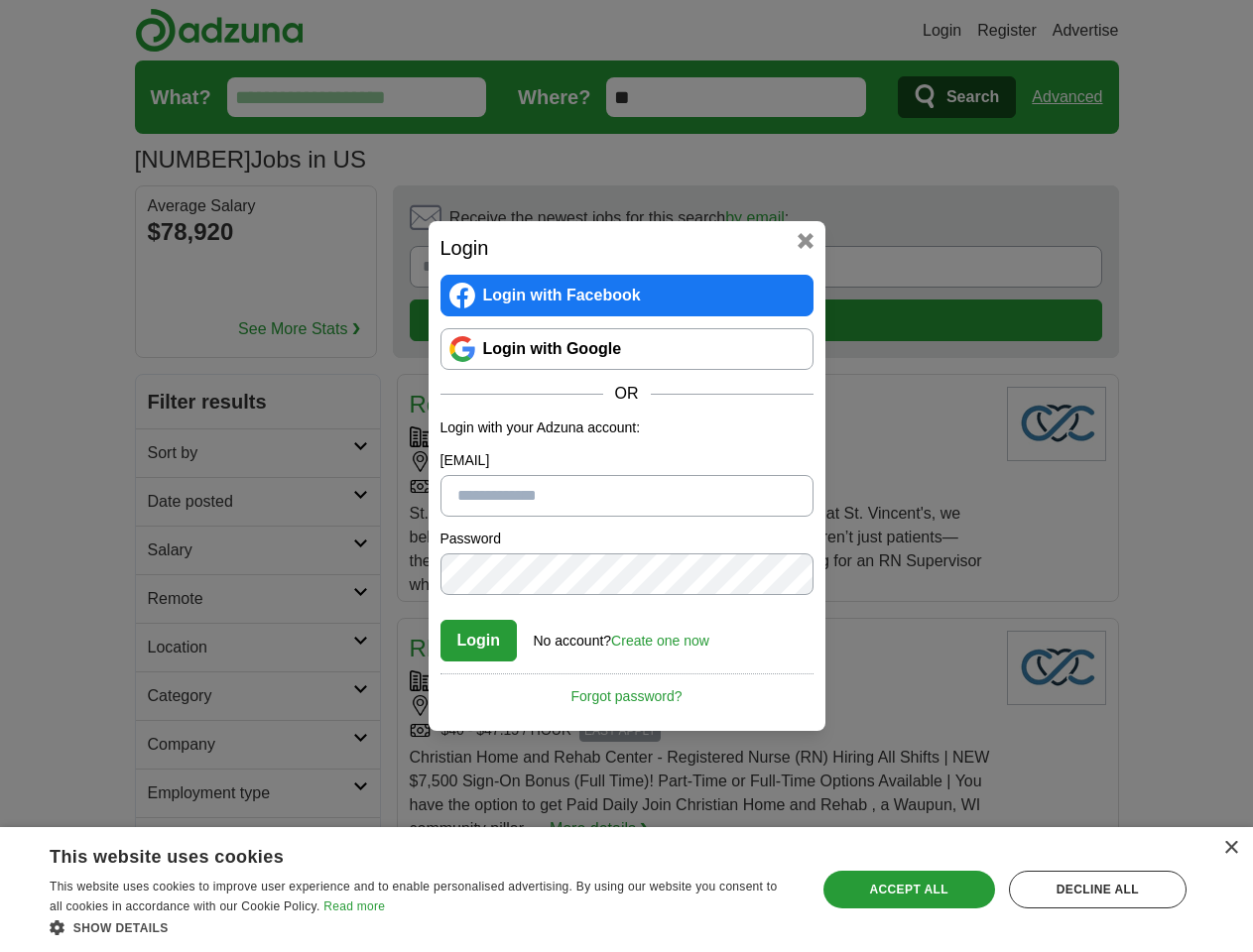 click on "Login
Login with Facebook
Login with Google
OR
Login with your Adzuna account:
[EMAIL]
Password
Confirm password
Login
No account?   Create one now
Forgot password?
By registering with Adzuna your agree to our  Terms & Conditions  and  Privacy Notice Cancel" at bounding box center [626, 476] 